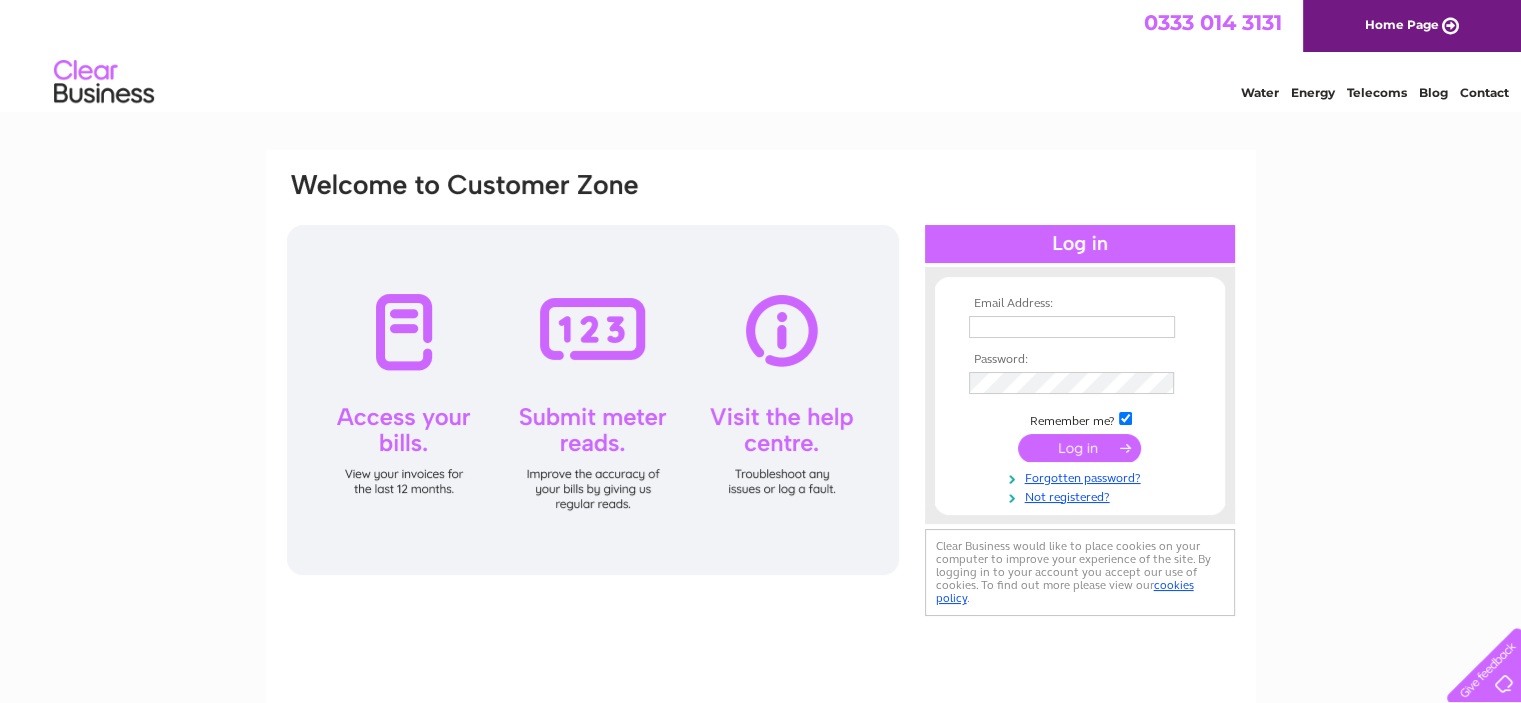 scroll, scrollTop: 0, scrollLeft: 0, axis: both 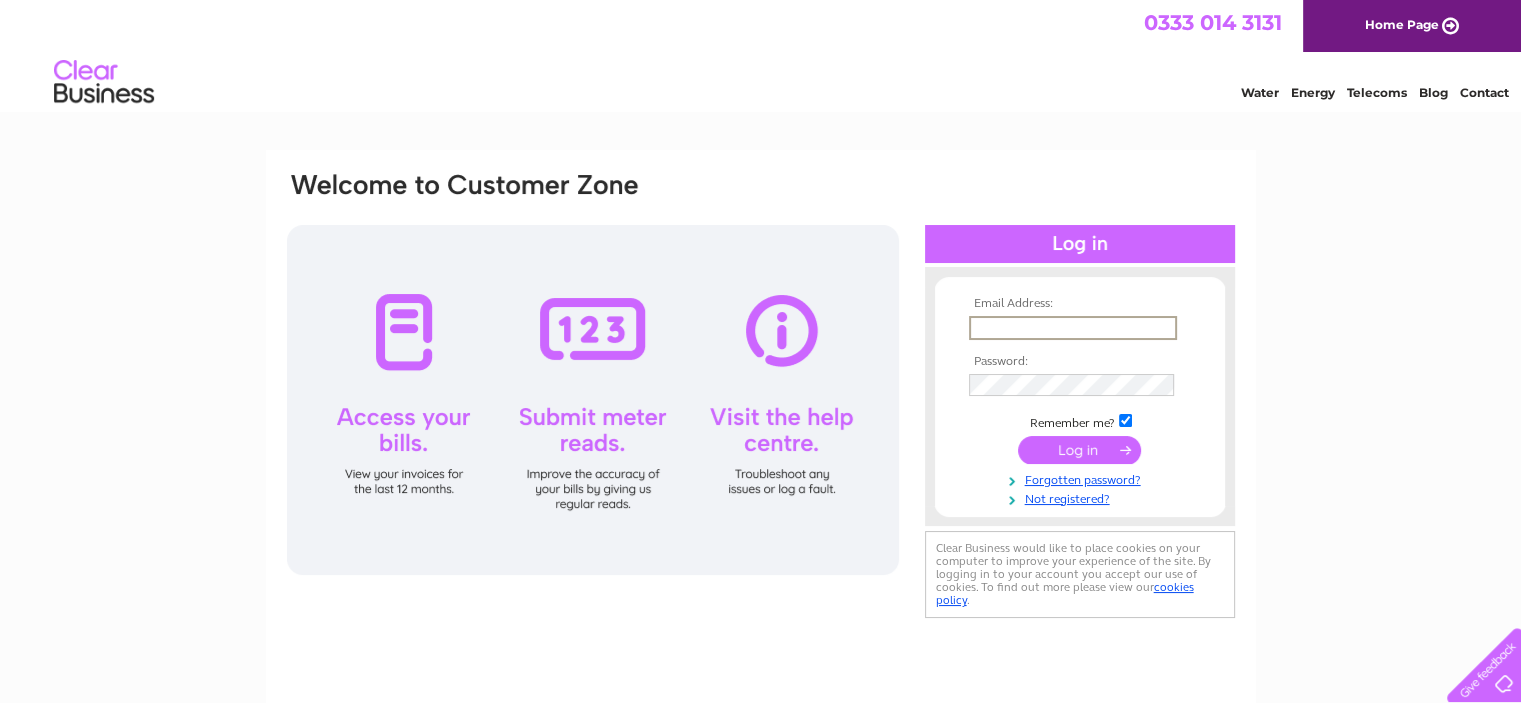 paste on "jackie.alexander@[EMAIL]" 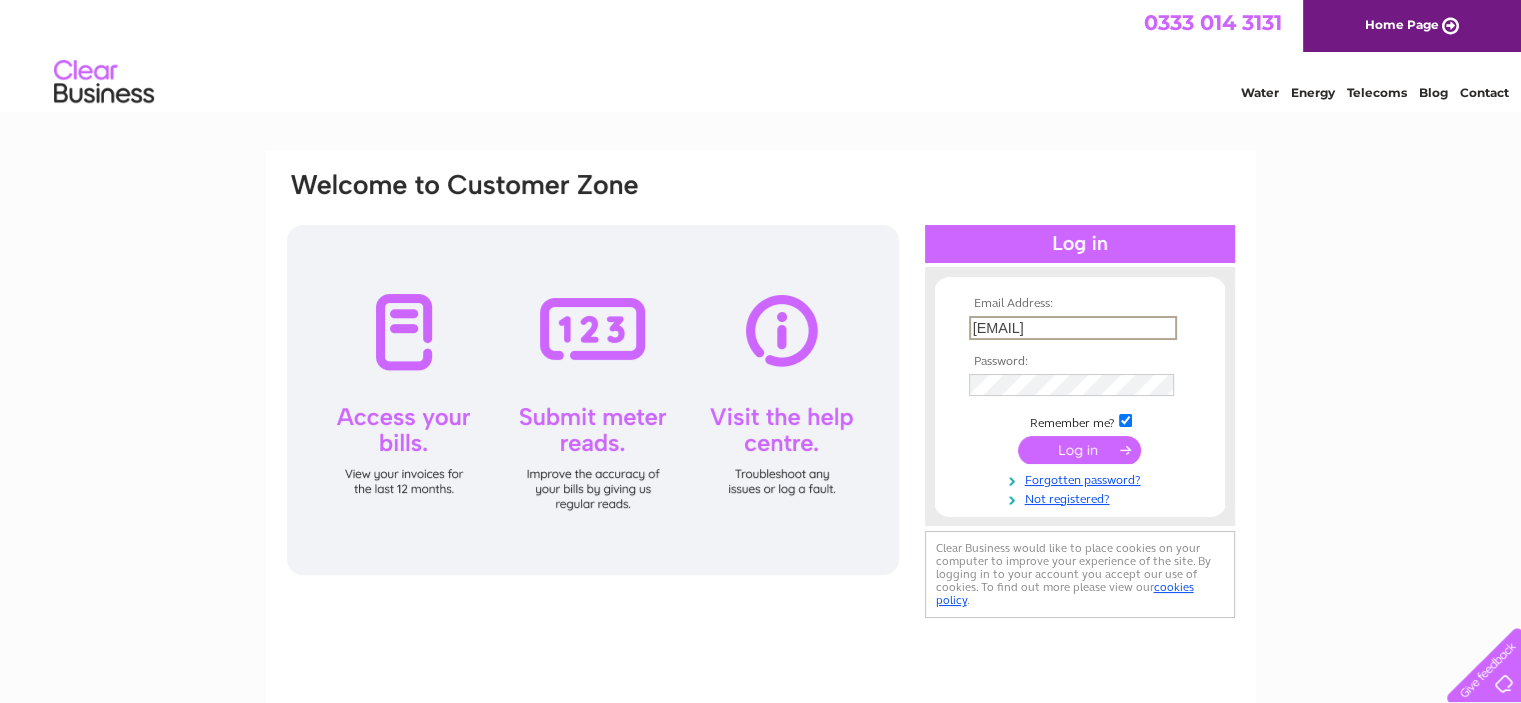 type on "jackie.alexander@[EMAIL]" 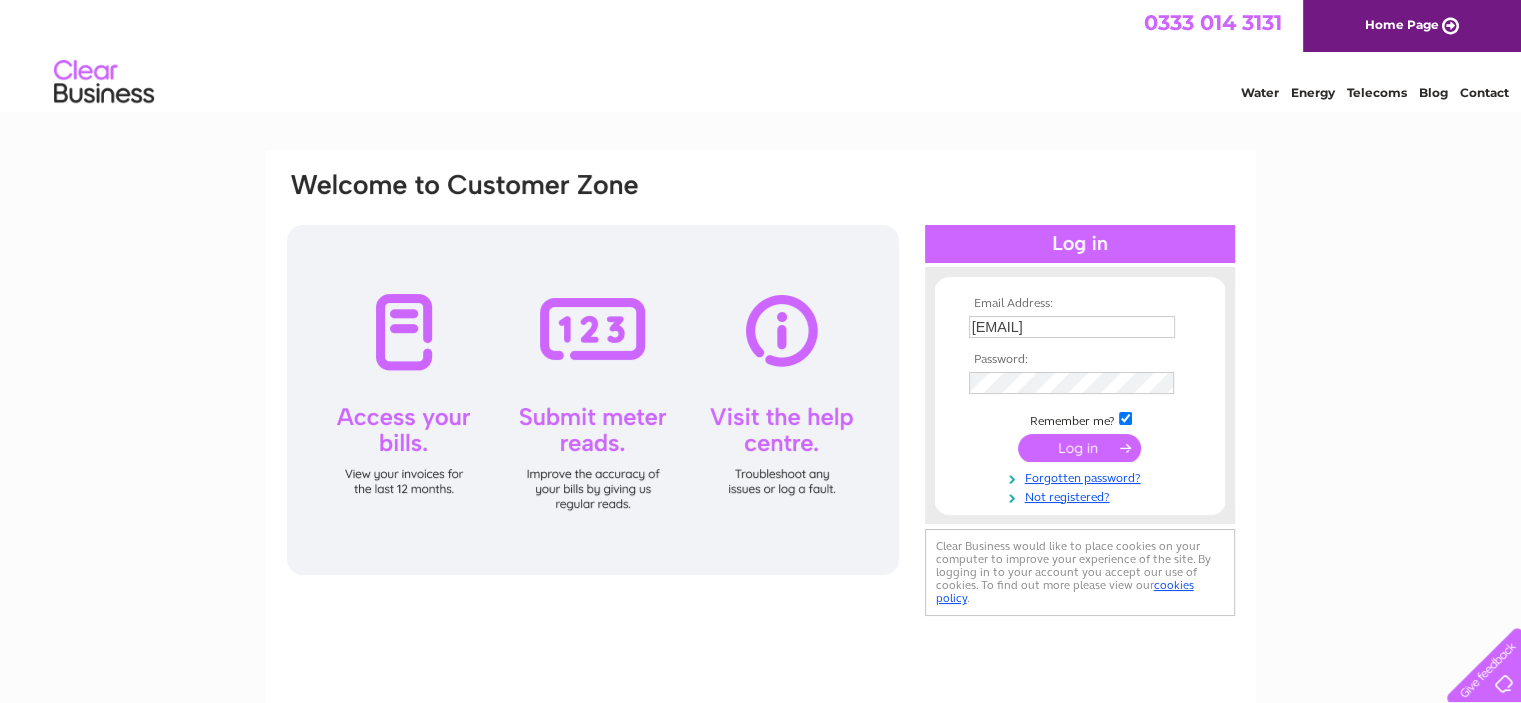 scroll, scrollTop: 0, scrollLeft: 0, axis: both 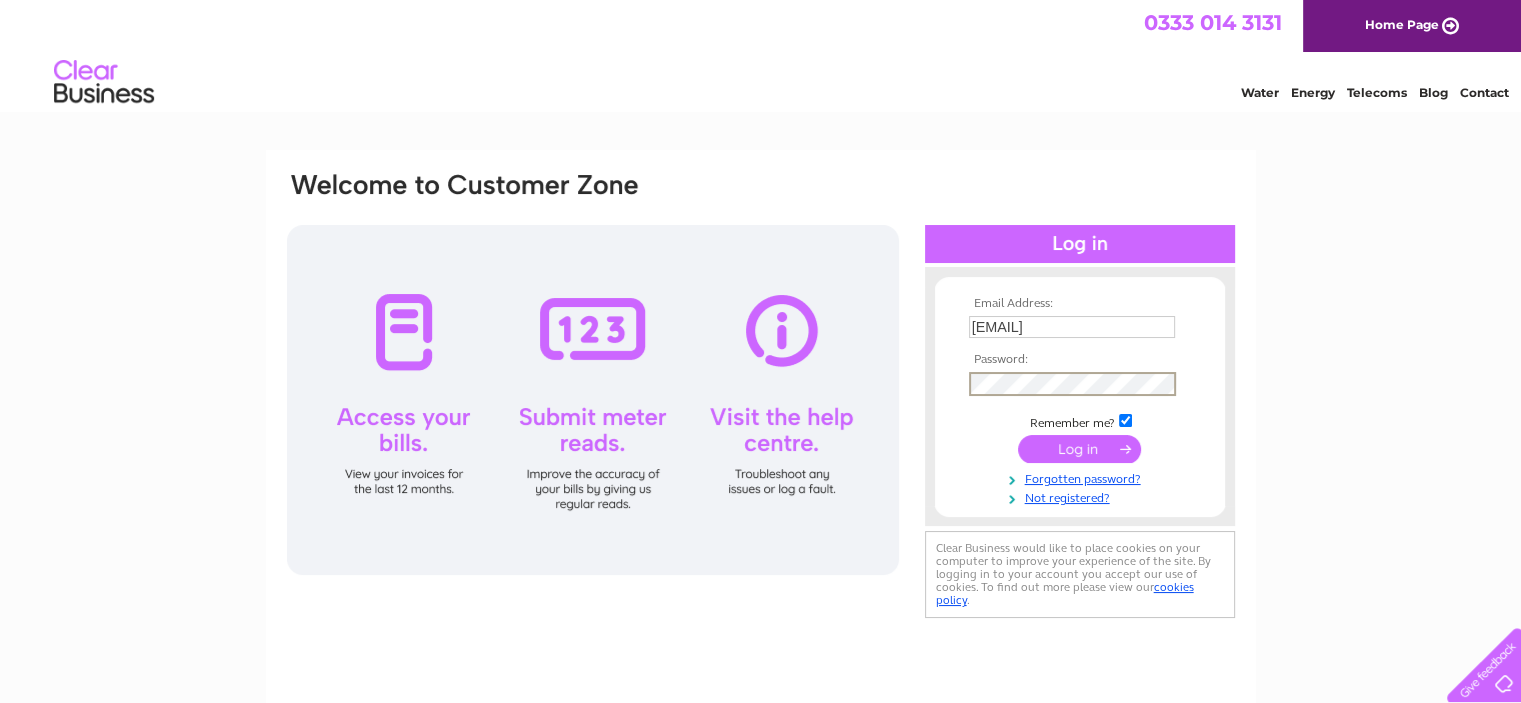 click at bounding box center [1079, 449] 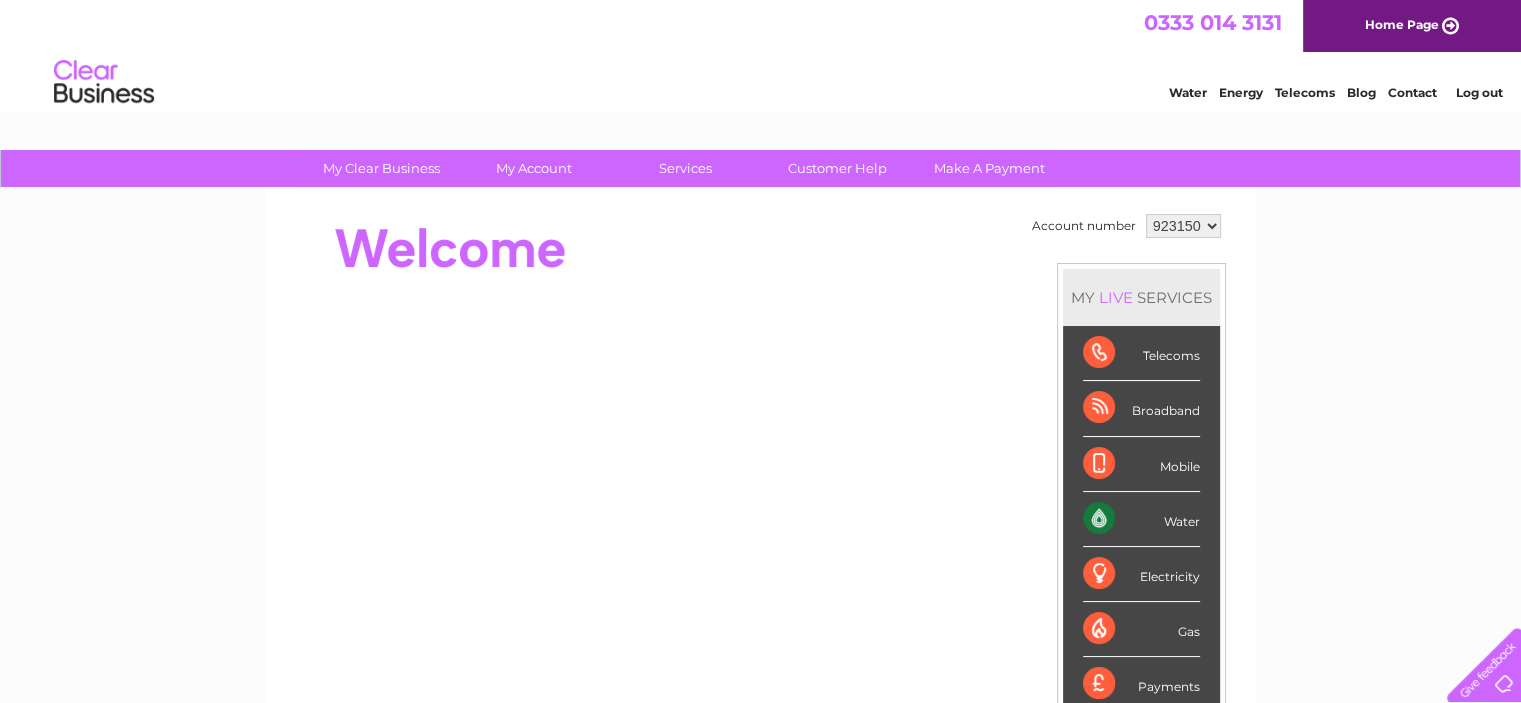 scroll, scrollTop: 0, scrollLeft: 0, axis: both 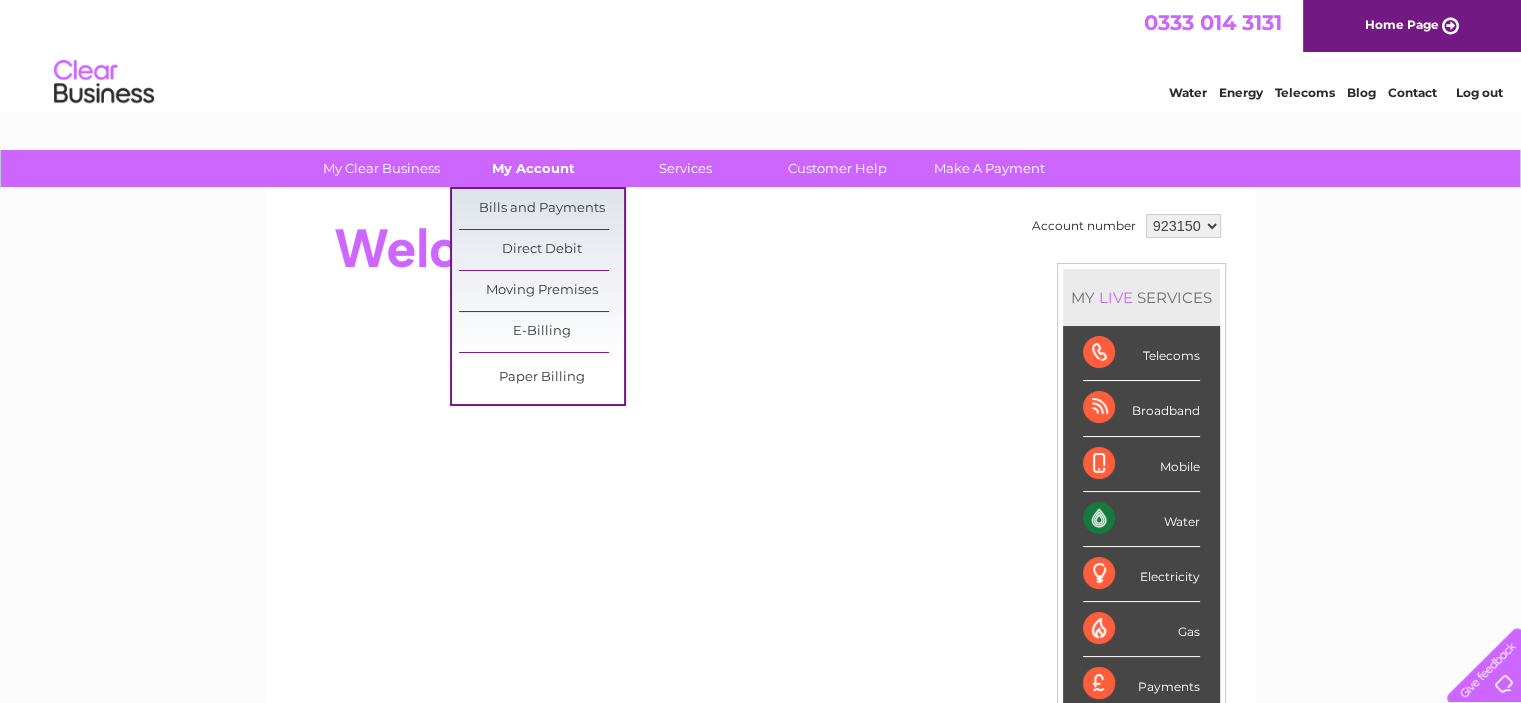 click on "My Account" at bounding box center (533, 168) 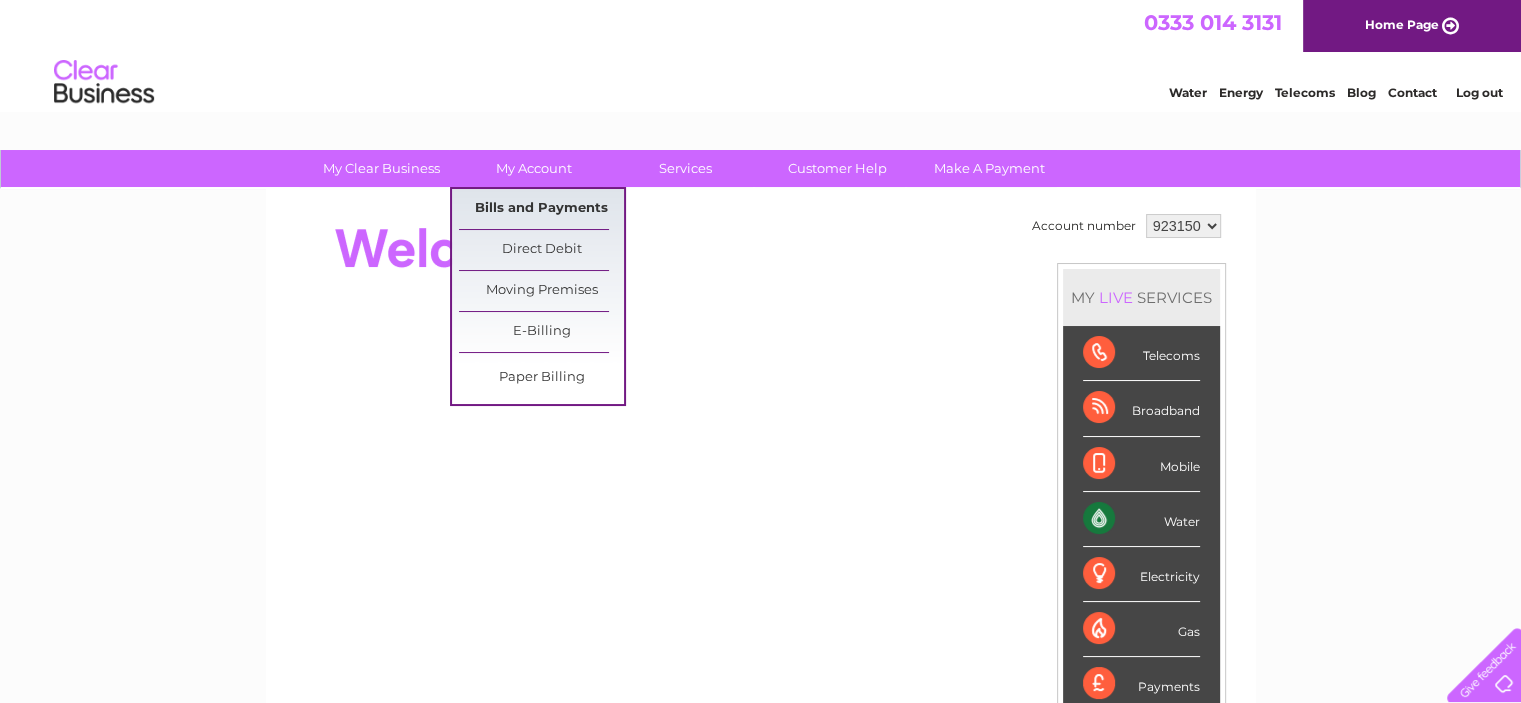 click on "Bills and Payments" at bounding box center [541, 209] 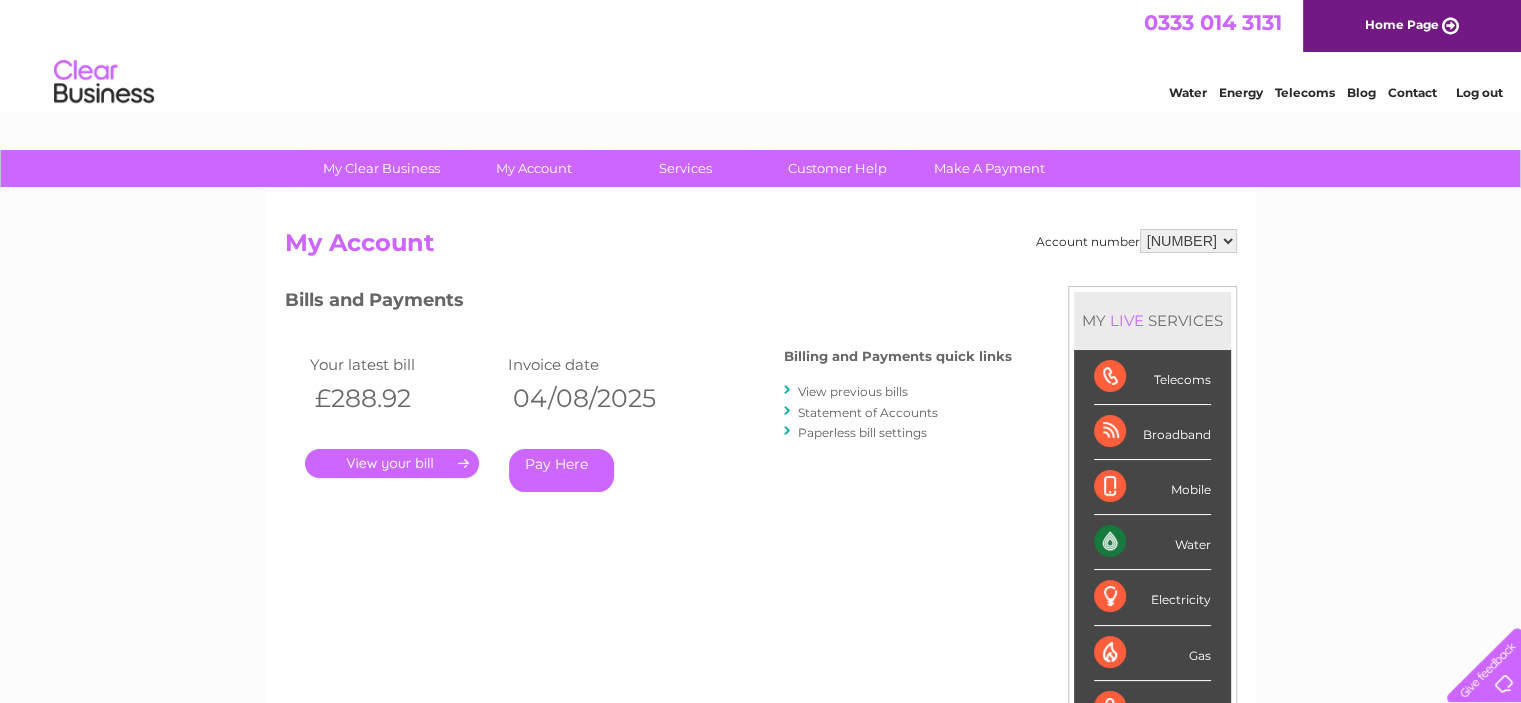 scroll, scrollTop: 0, scrollLeft: 0, axis: both 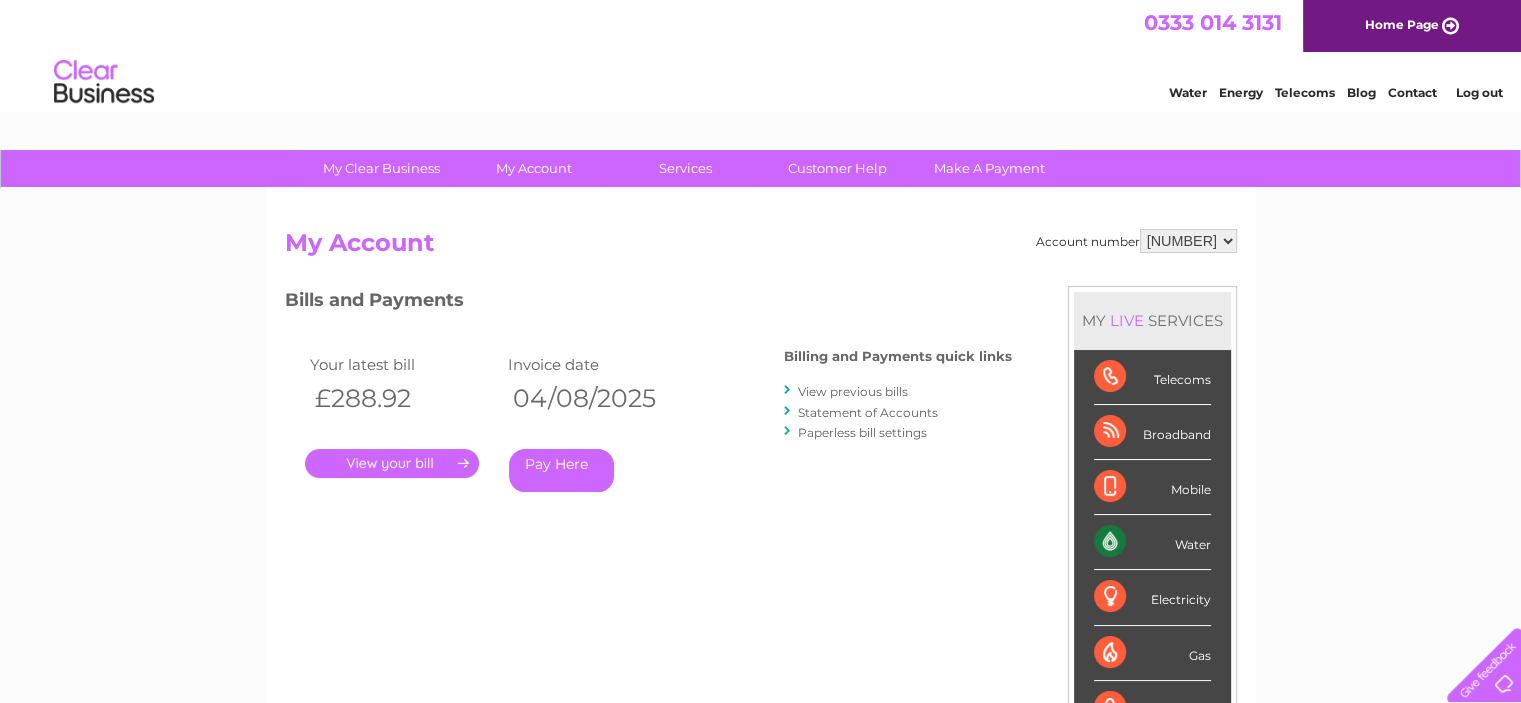 click on "." at bounding box center [392, 463] 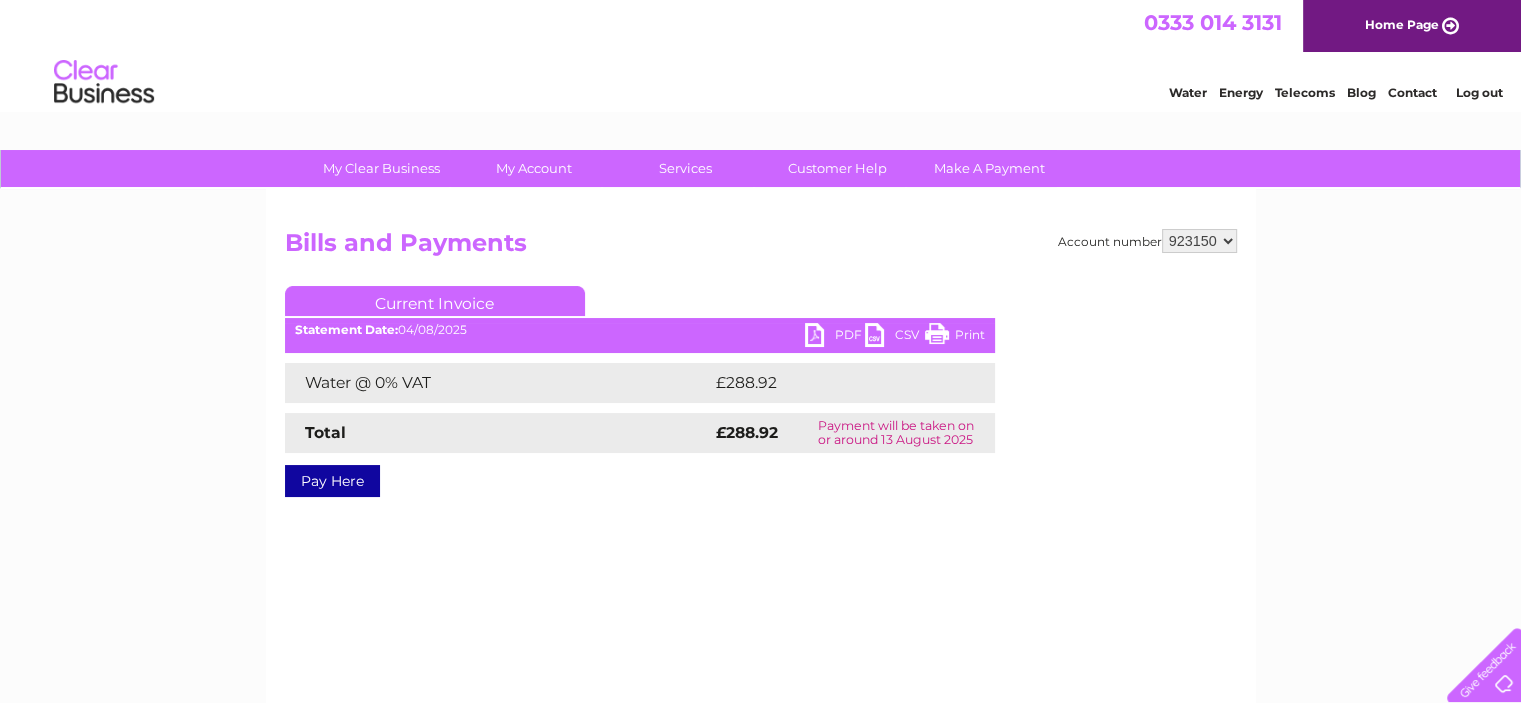 scroll, scrollTop: 0, scrollLeft: 0, axis: both 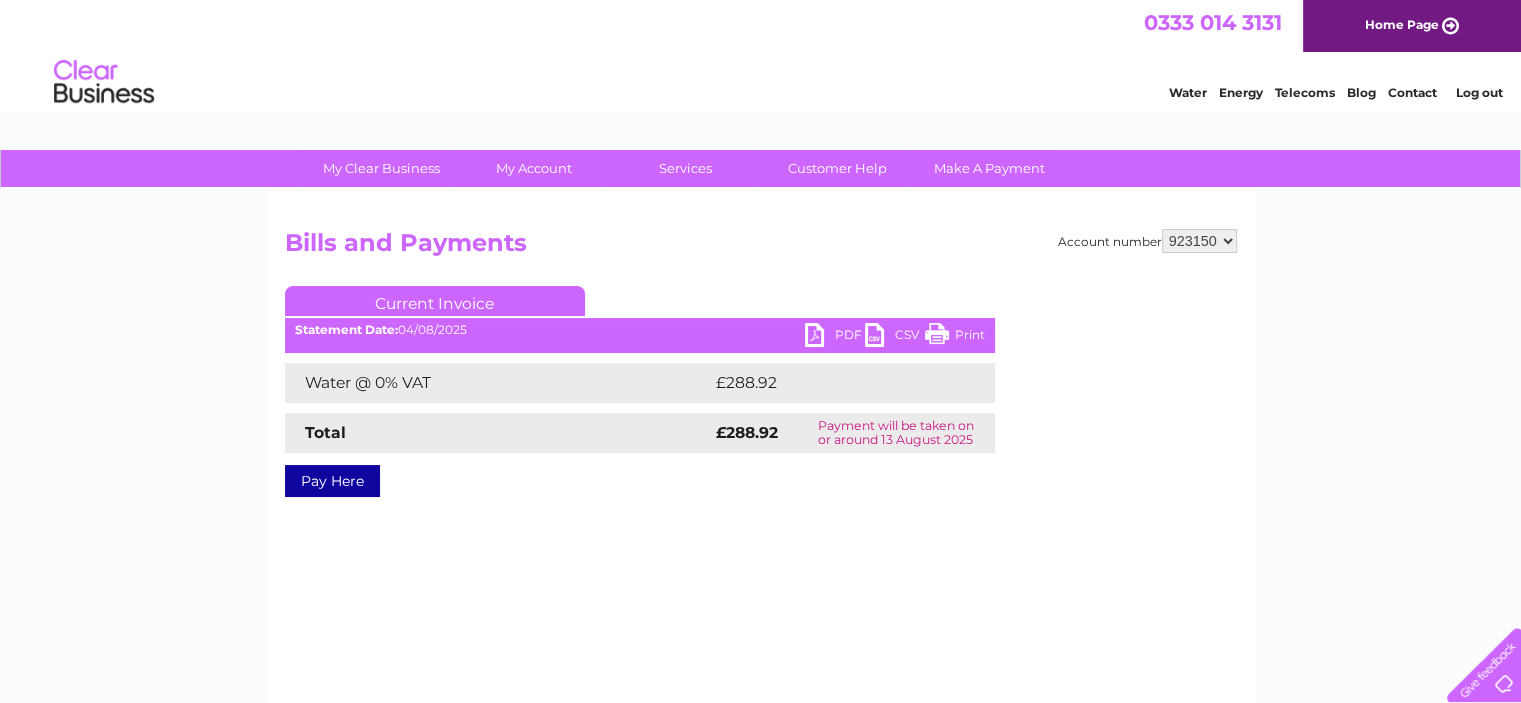 click on "Log out" at bounding box center [1478, 92] 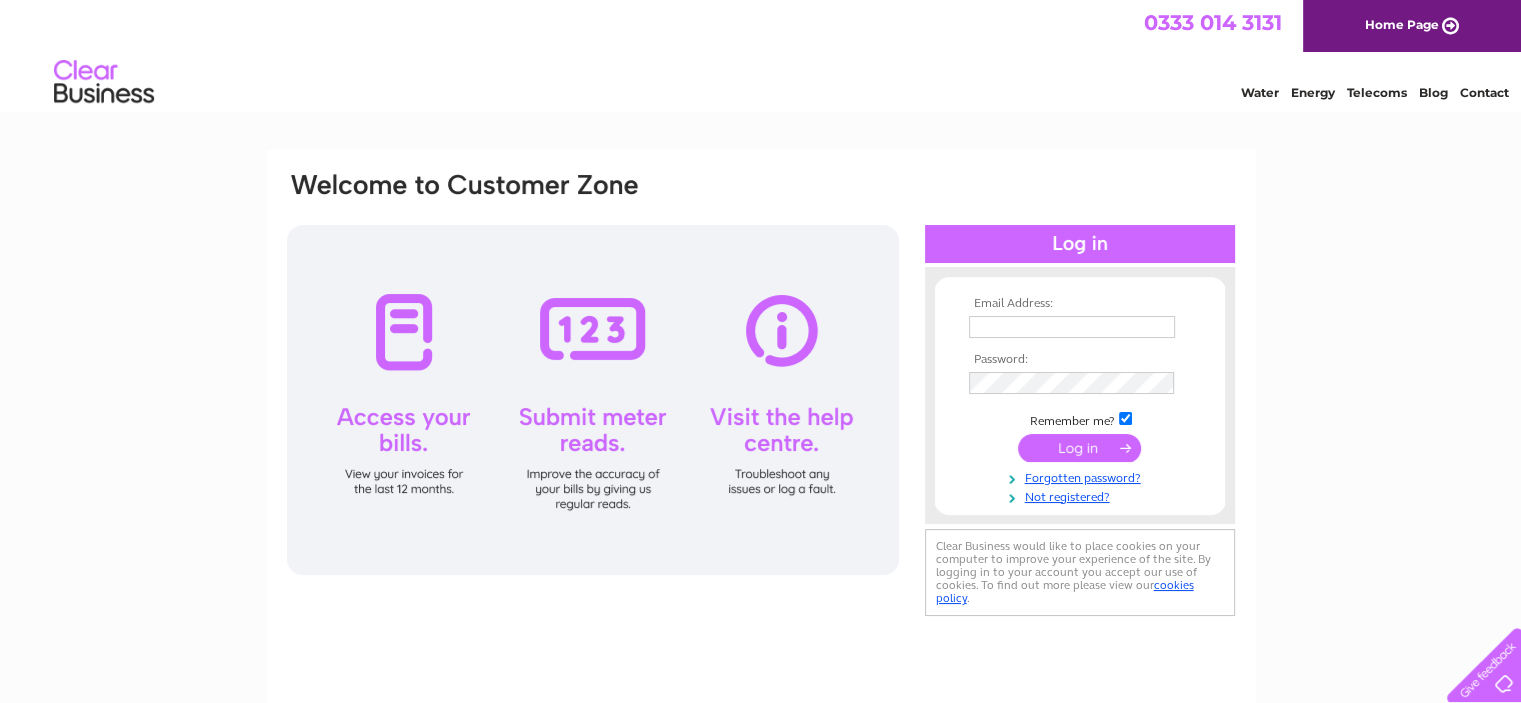 scroll, scrollTop: 0, scrollLeft: 0, axis: both 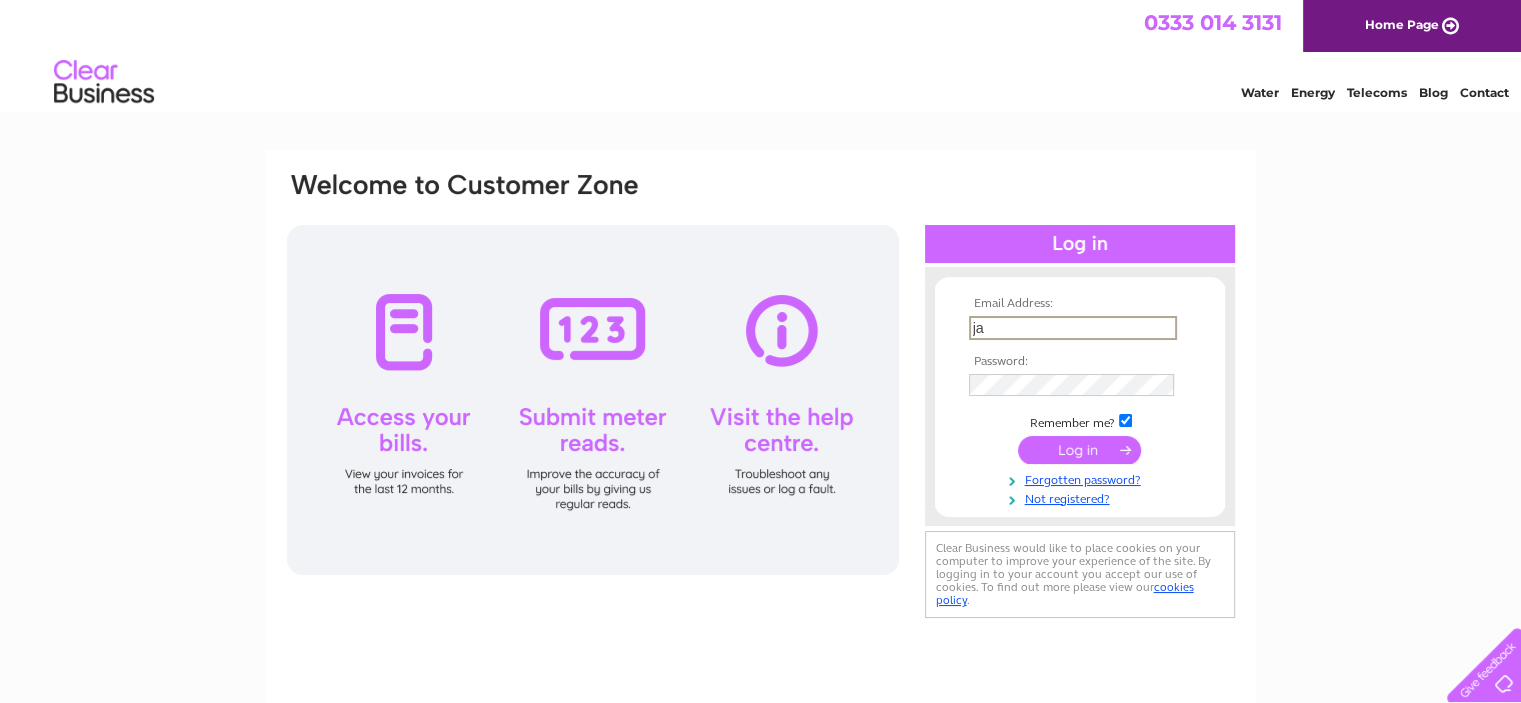type on "j" 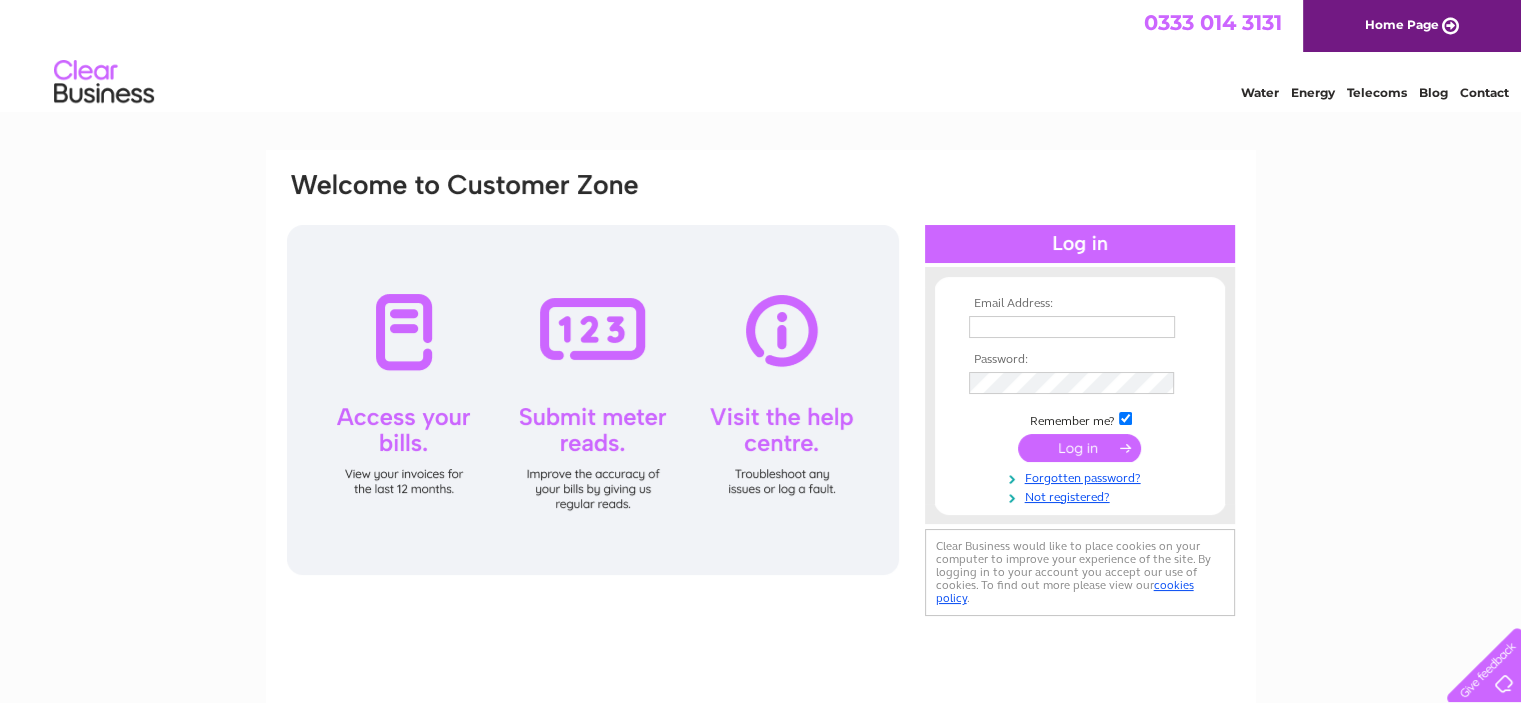 click on "Email Address:
Password:" at bounding box center [760, 601] 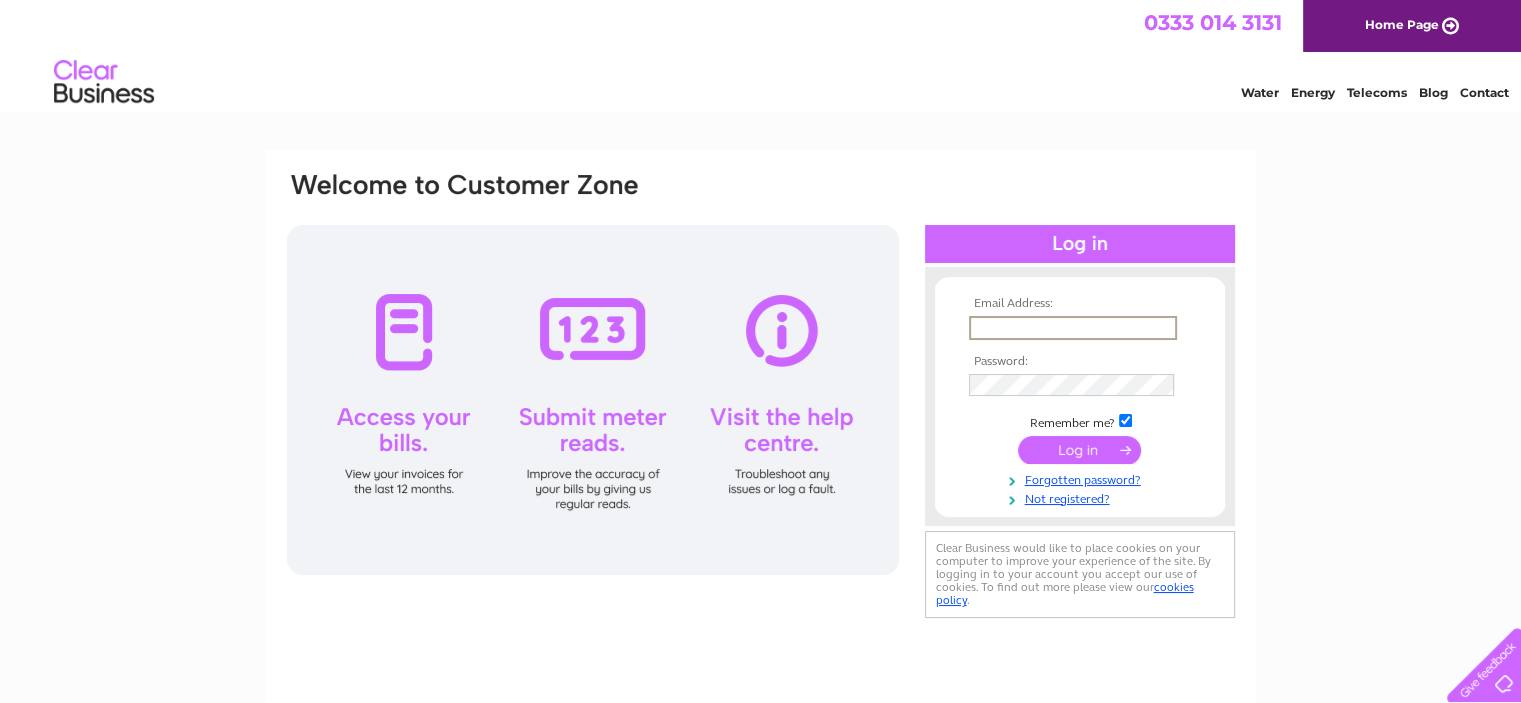 click at bounding box center (1073, 328) 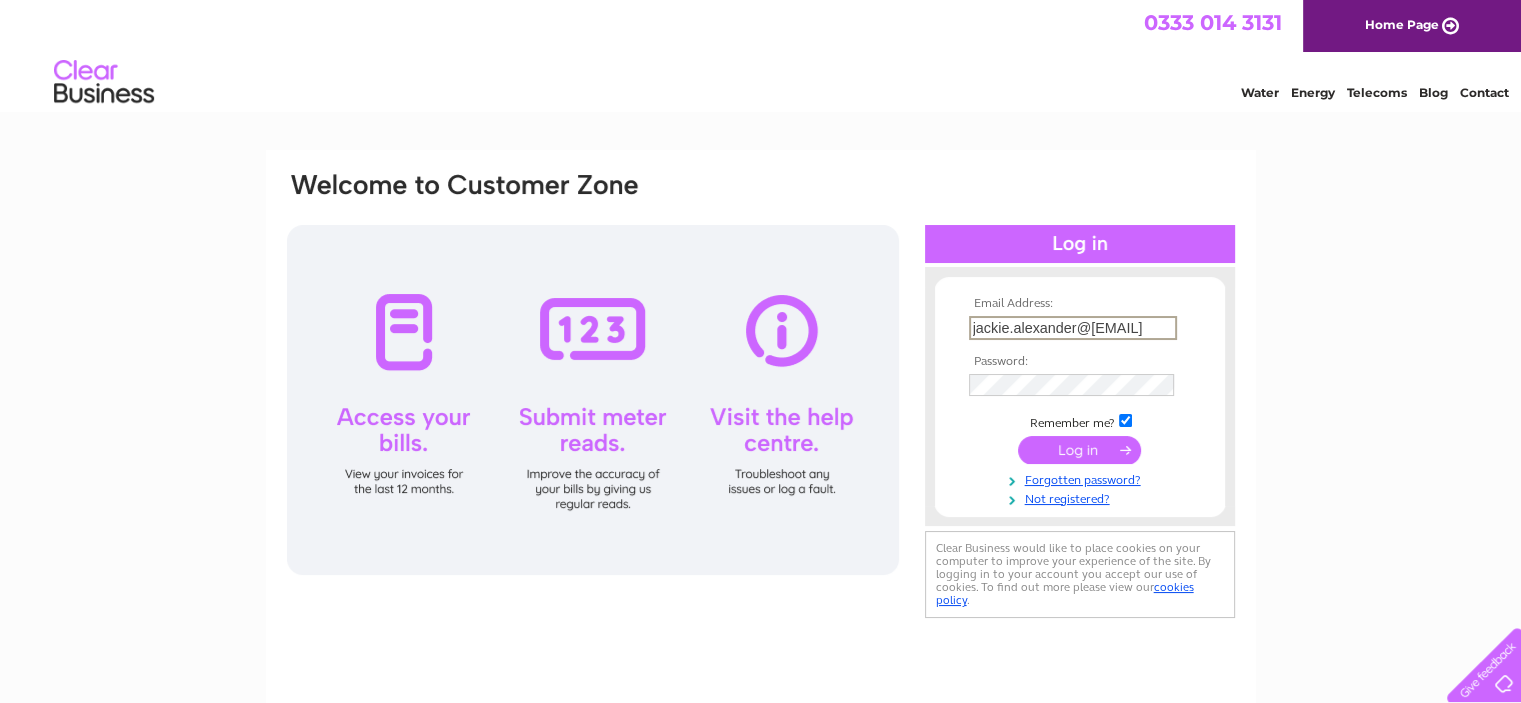 scroll, scrollTop: 0, scrollLeft: 12, axis: horizontal 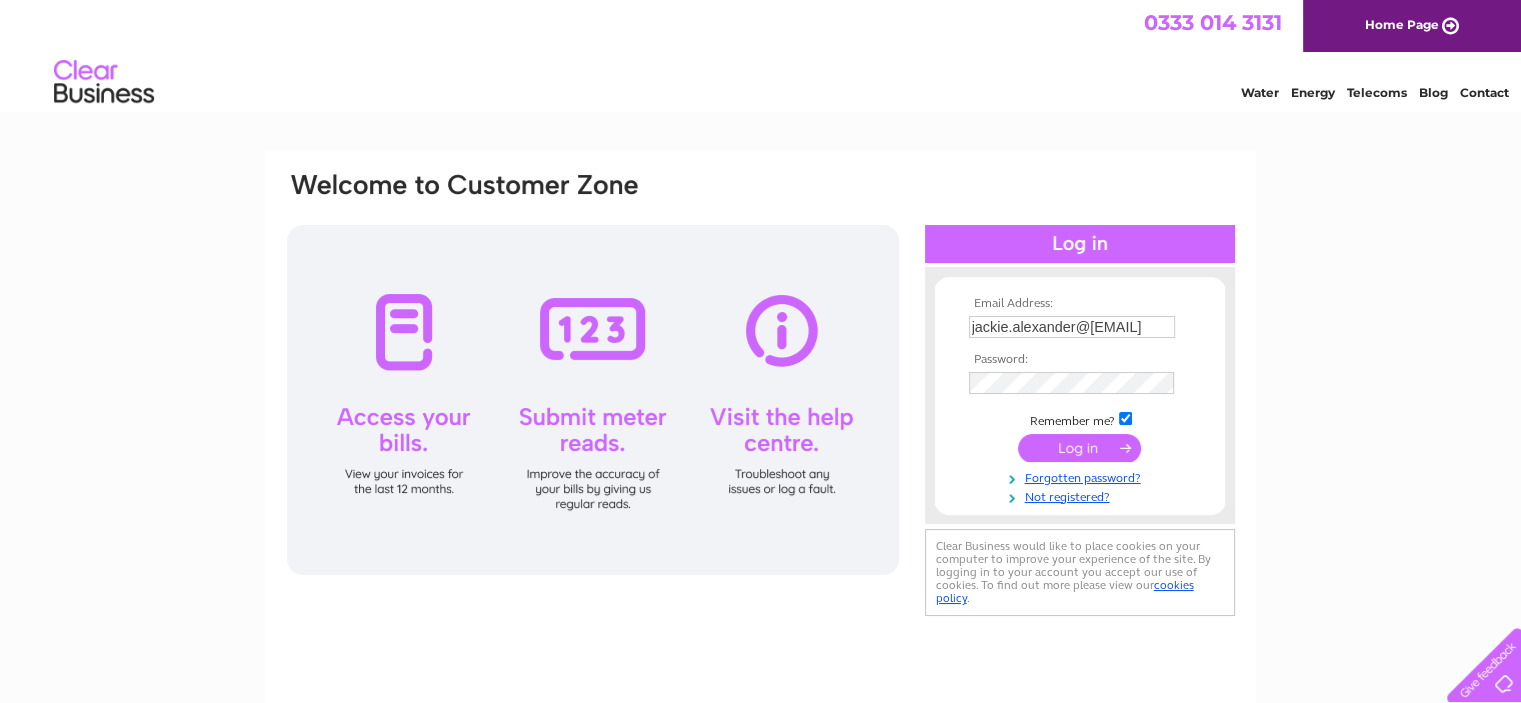 click on "Email Address:
jackie.alexander@scotwest.co.uk
Password:" at bounding box center [760, 601] 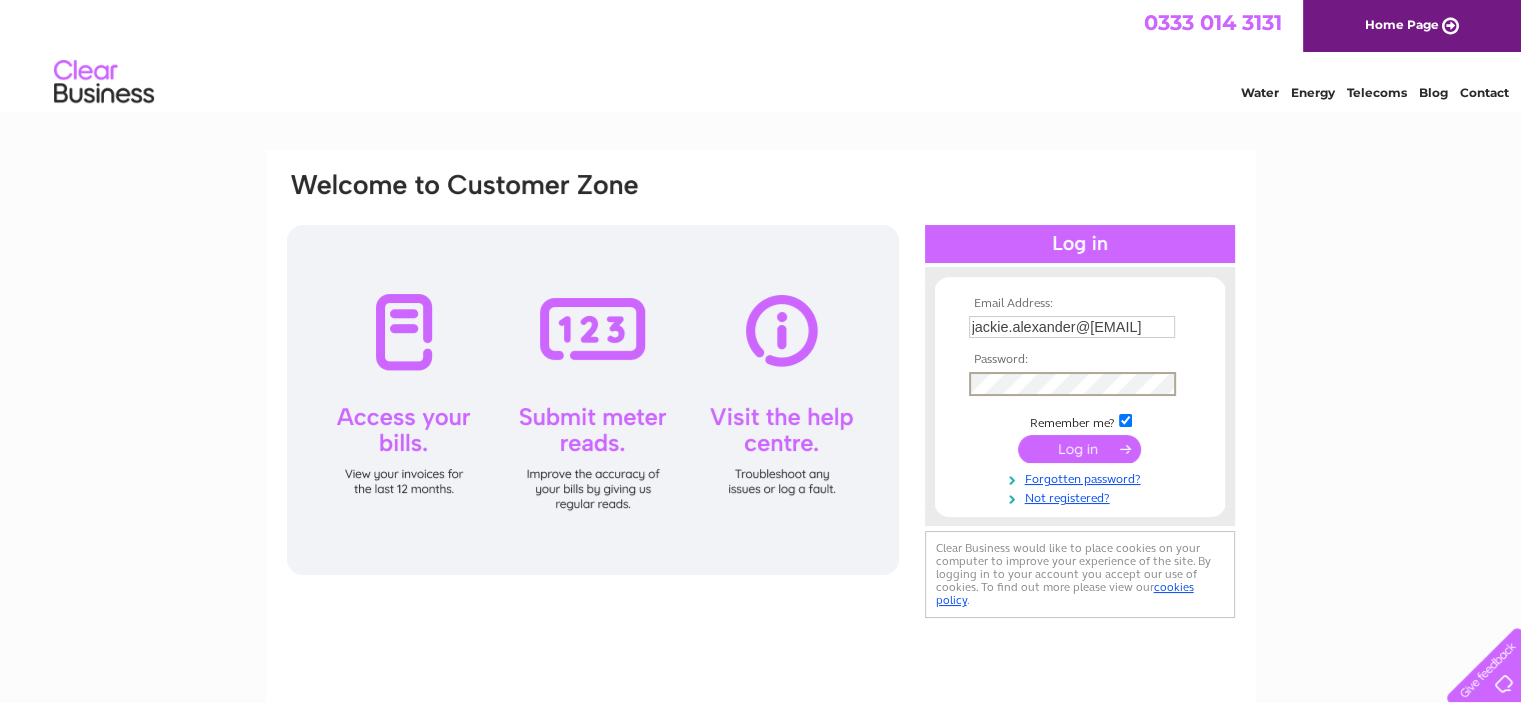 click at bounding box center (1079, 449) 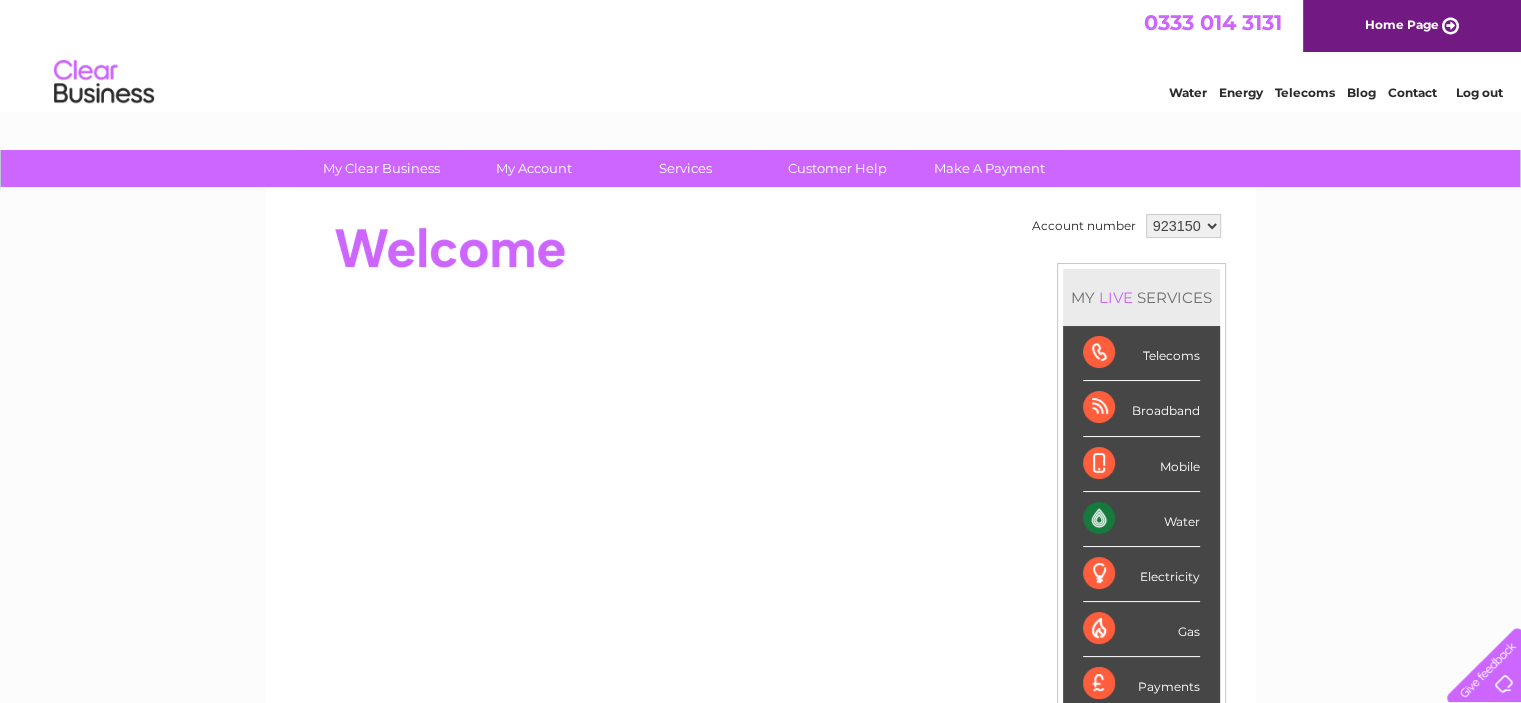 scroll, scrollTop: 0, scrollLeft: 0, axis: both 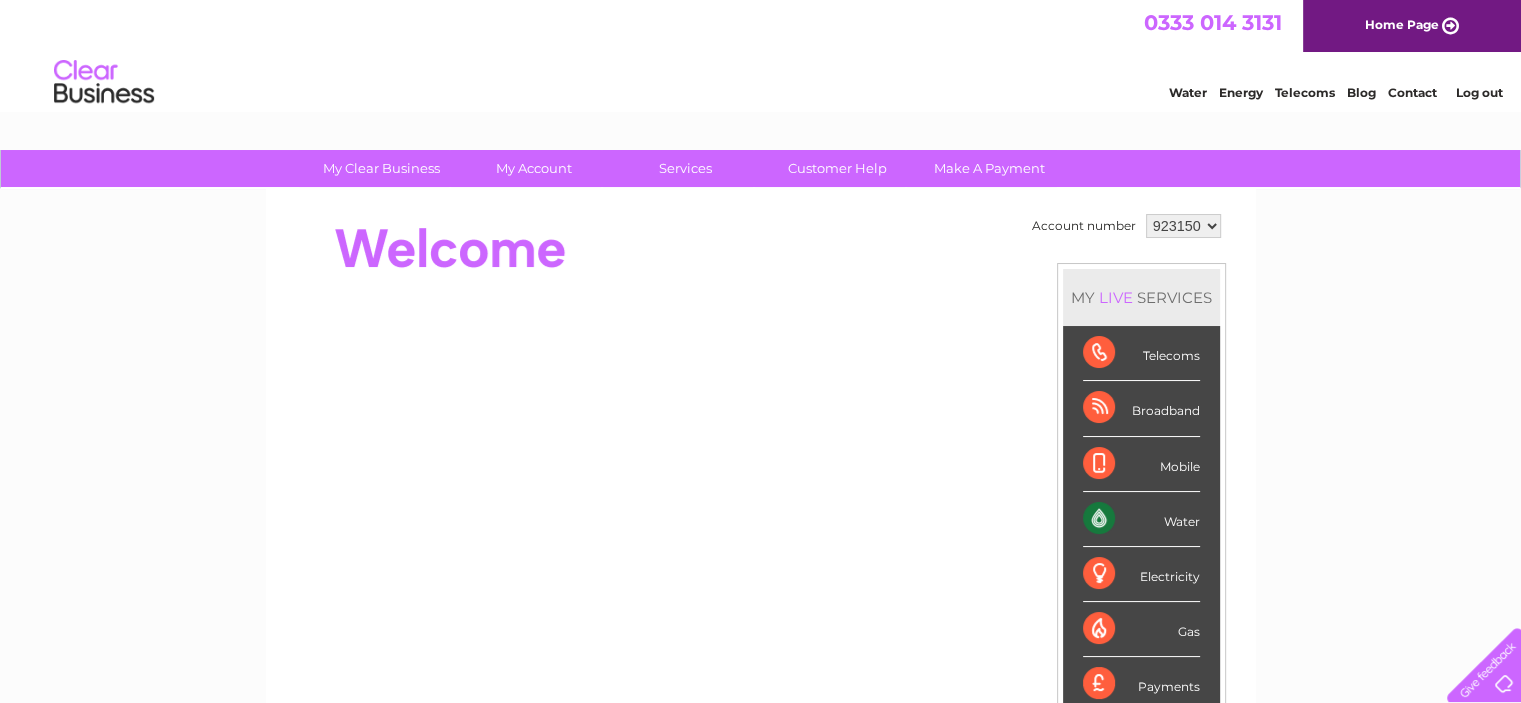 click on "My Clear Business
Login Details
My Details
My Preferences
Link Account
My Account
Bills and Payments   Direct Debit   Moving Premises" at bounding box center (760, 712) 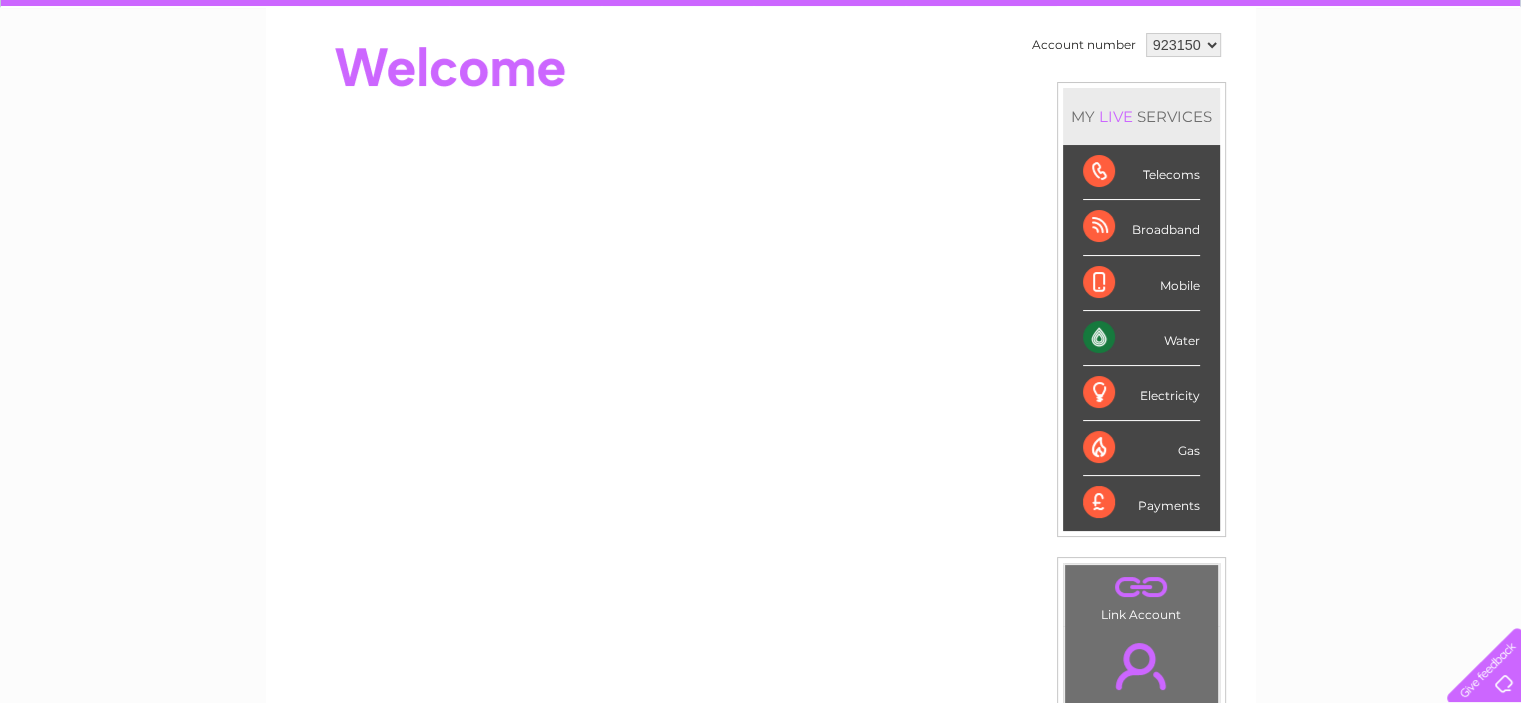 scroll, scrollTop: 0, scrollLeft: 0, axis: both 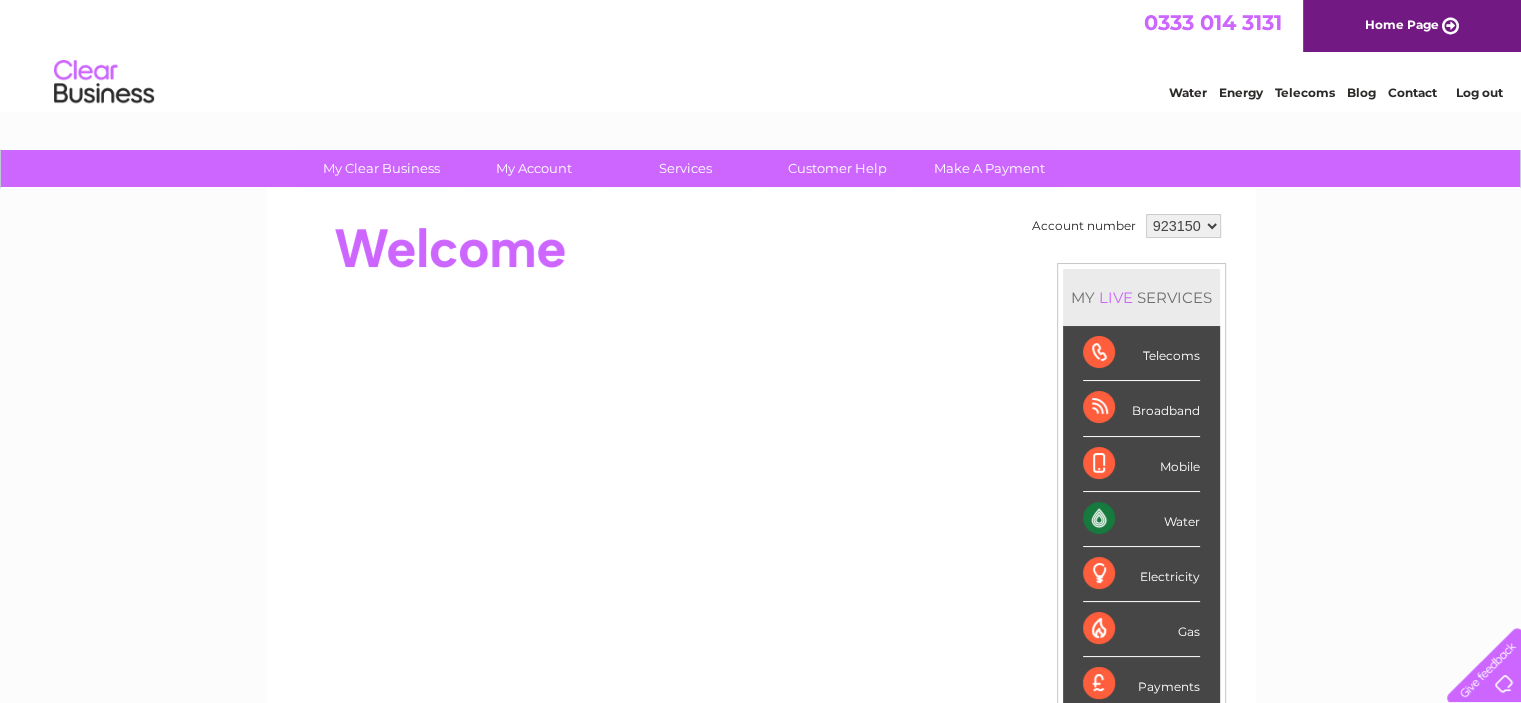 click on "My Clear Business
Login Details
My Details
My Preferences
Link Account
My Account
Bills and Payments   Direct Debit   Moving Premises" at bounding box center (760, 712) 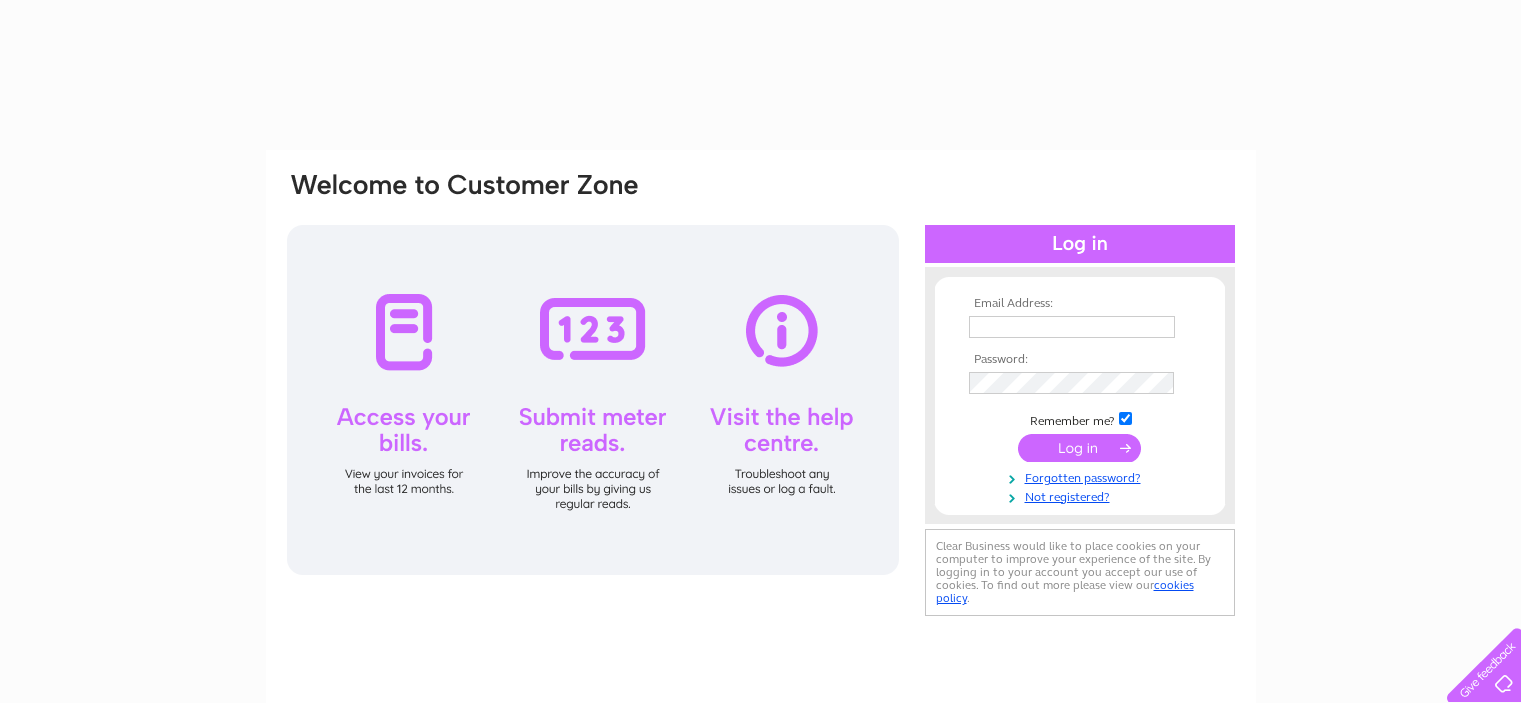 scroll, scrollTop: 0, scrollLeft: 0, axis: both 